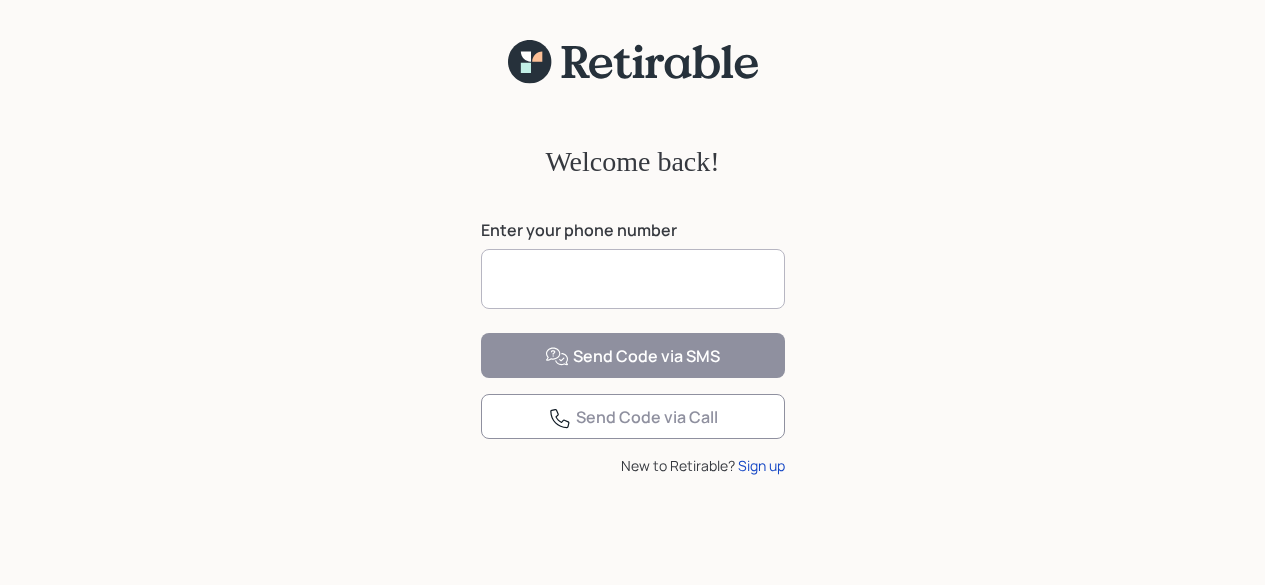 scroll, scrollTop: 0, scrollLeft: 0, axis: both 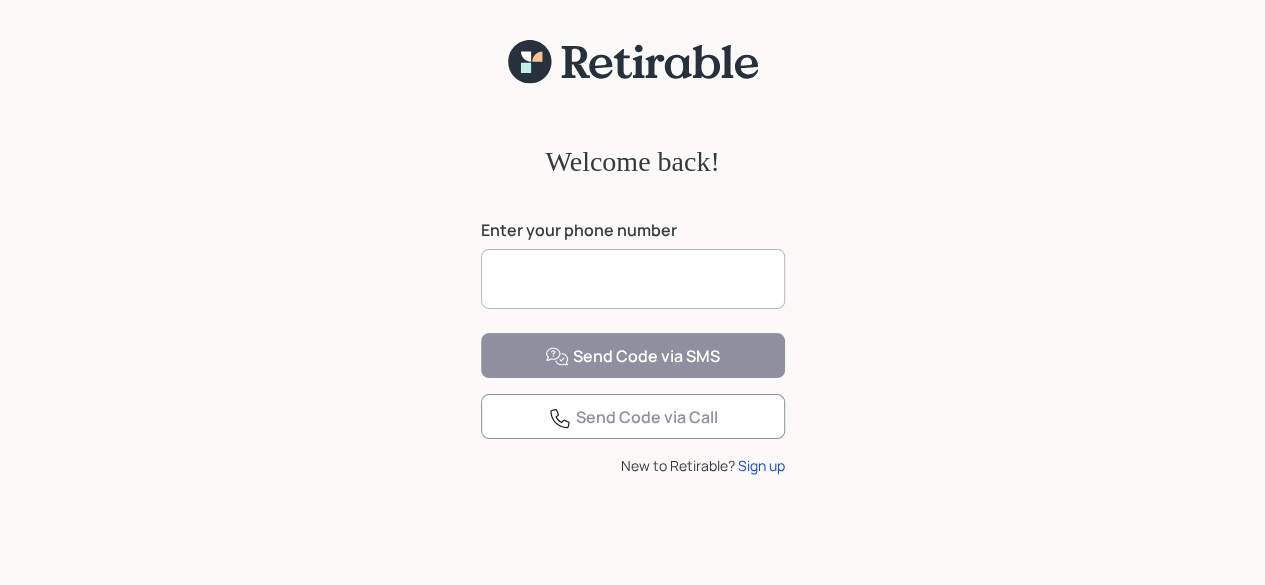 click at bounding box center [633, 279] 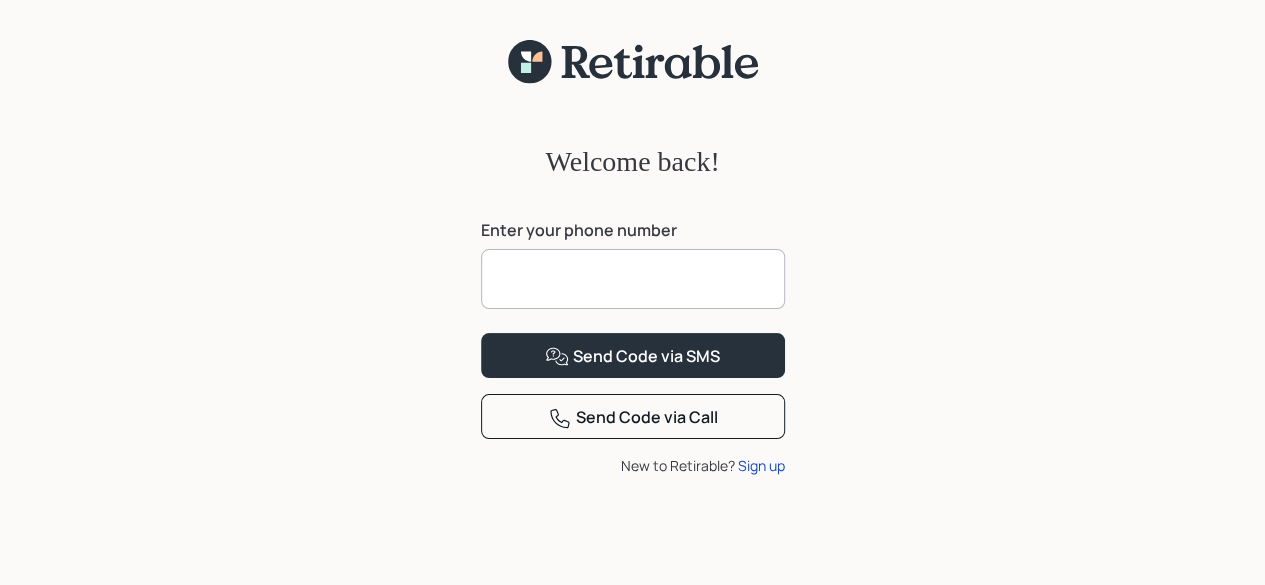 click at bounding box center (633, 279) 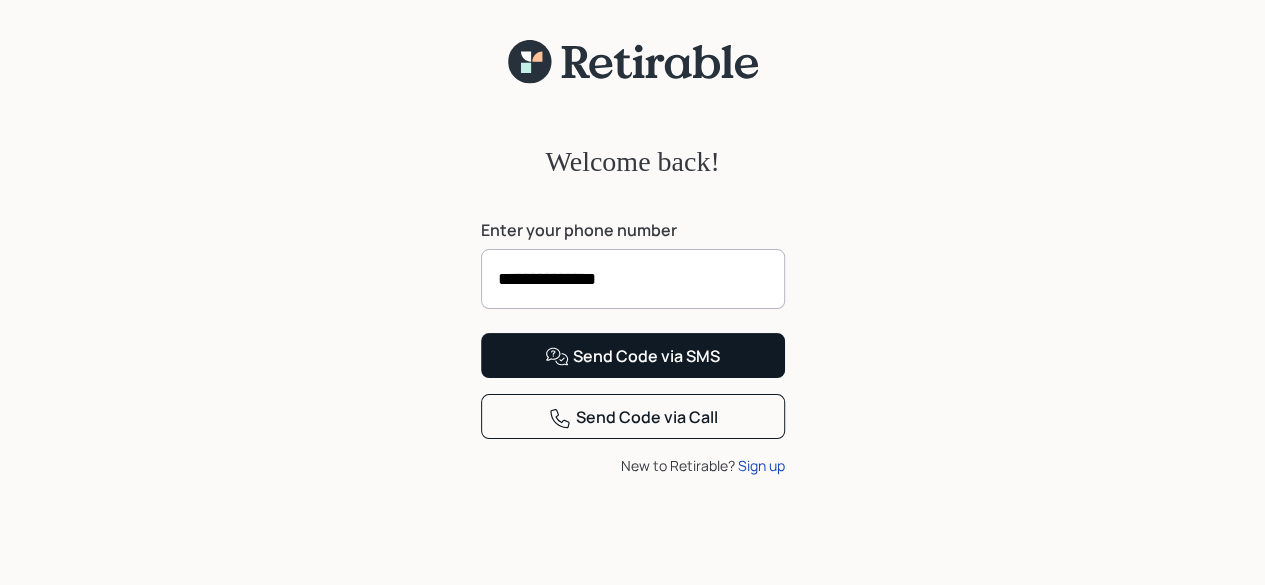 type on "**********" 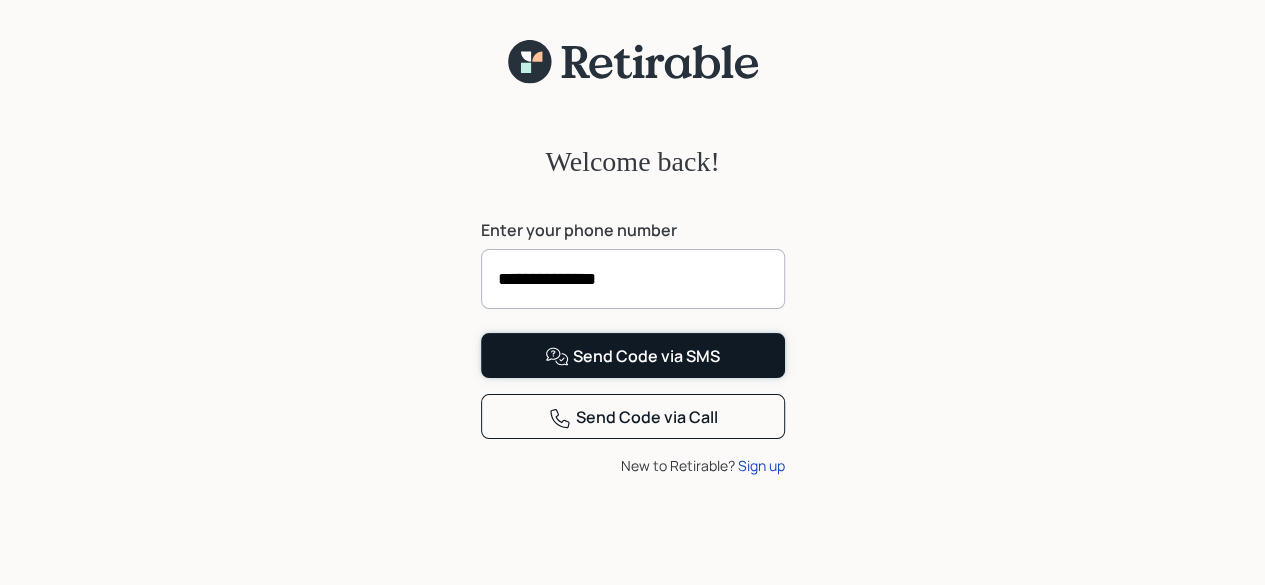 click on "Send Code via SMS" at bounding box center (632, 357) 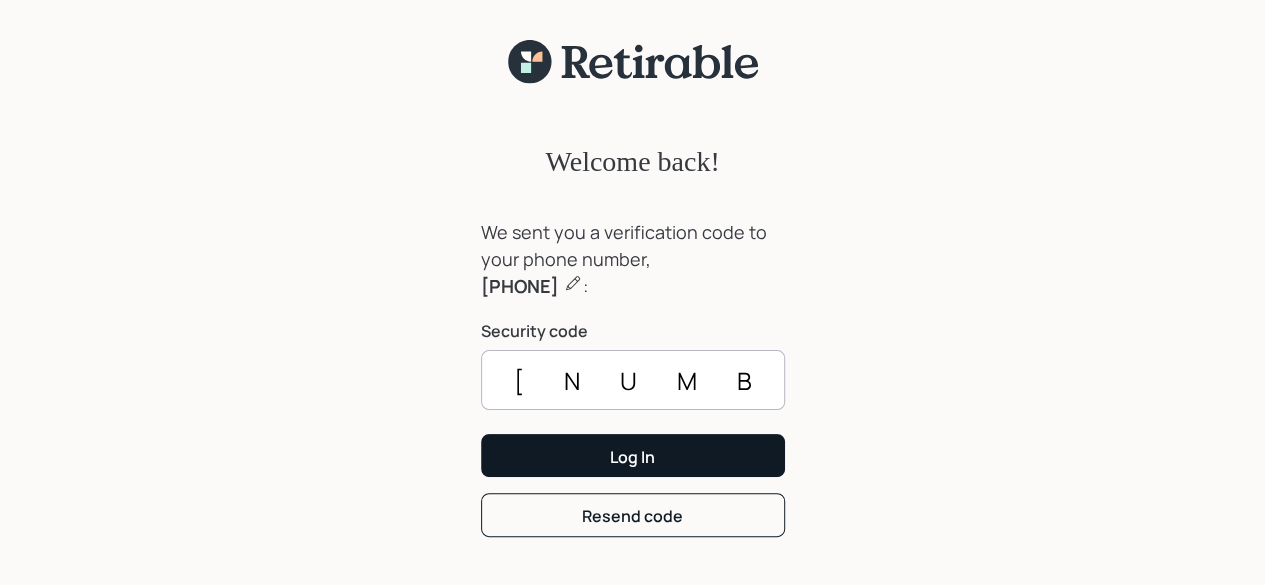 type on "[NUMBER]" 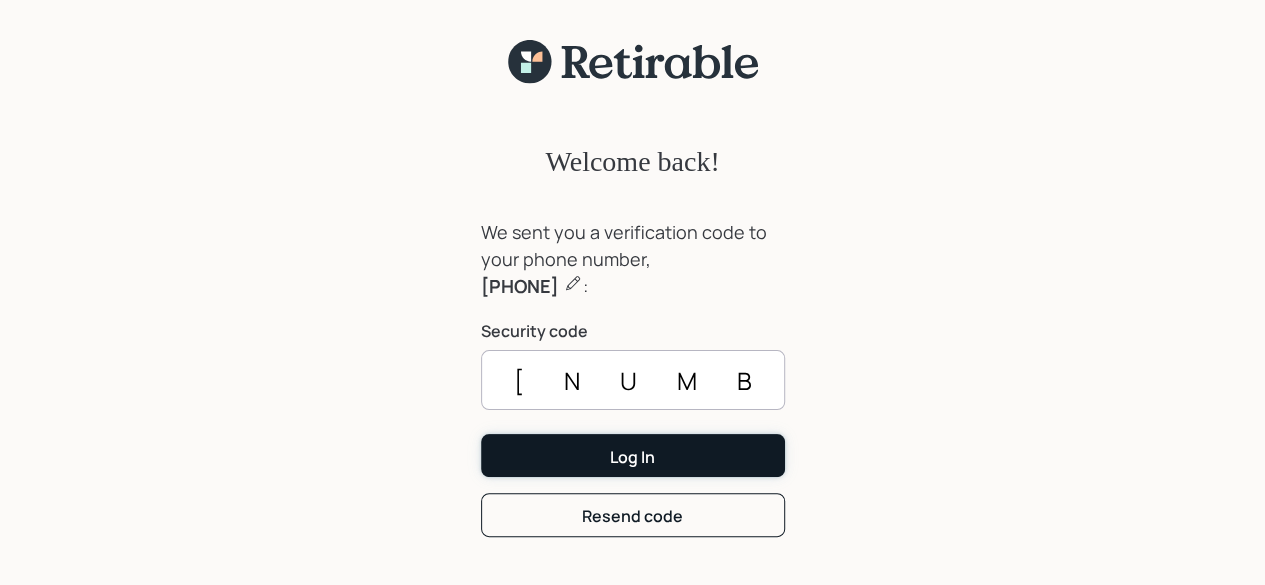 click on "Log In" at bounding box center (633, 455) 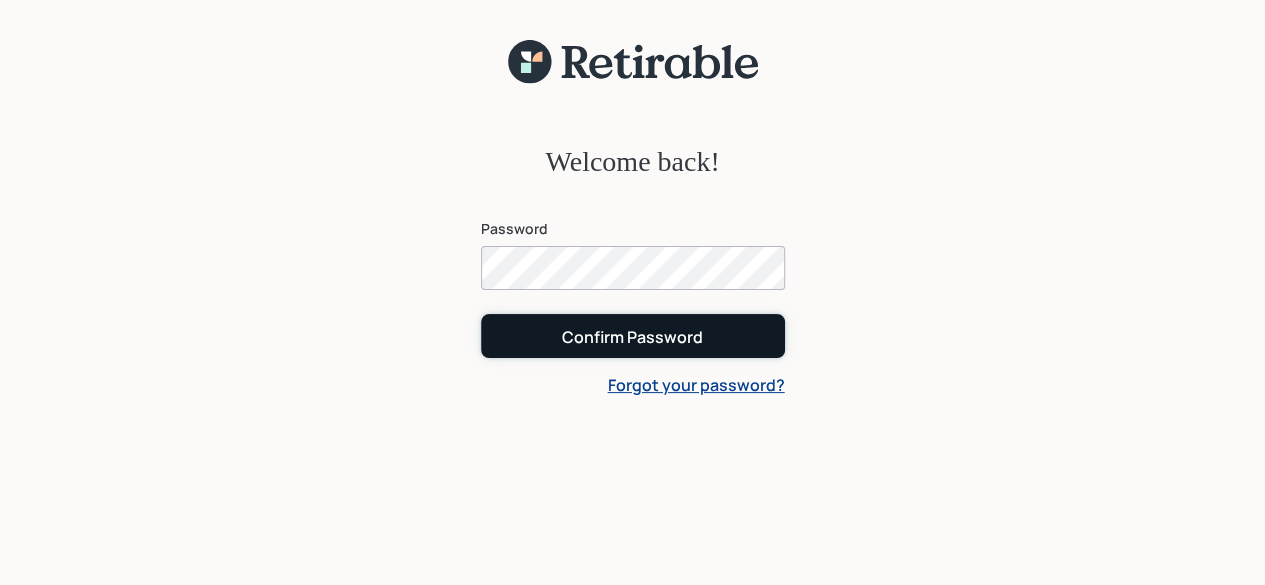 click on "Confirm Password" at bounding box center [632, 337] 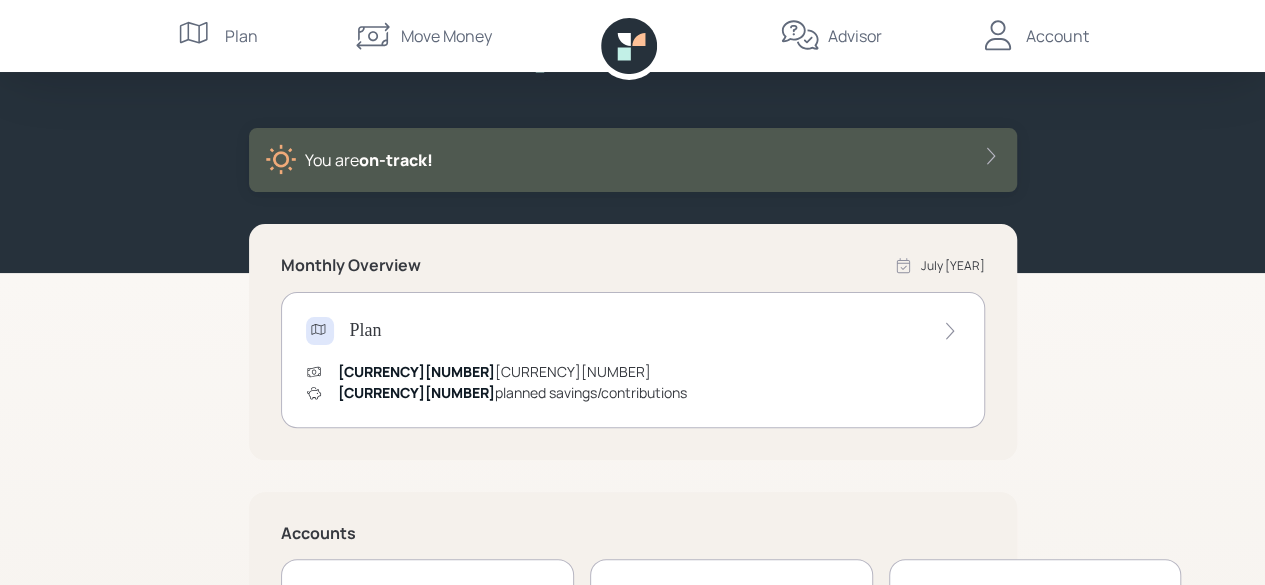scroll, scrollTop: 0, scrollLeft: 0, axis: both 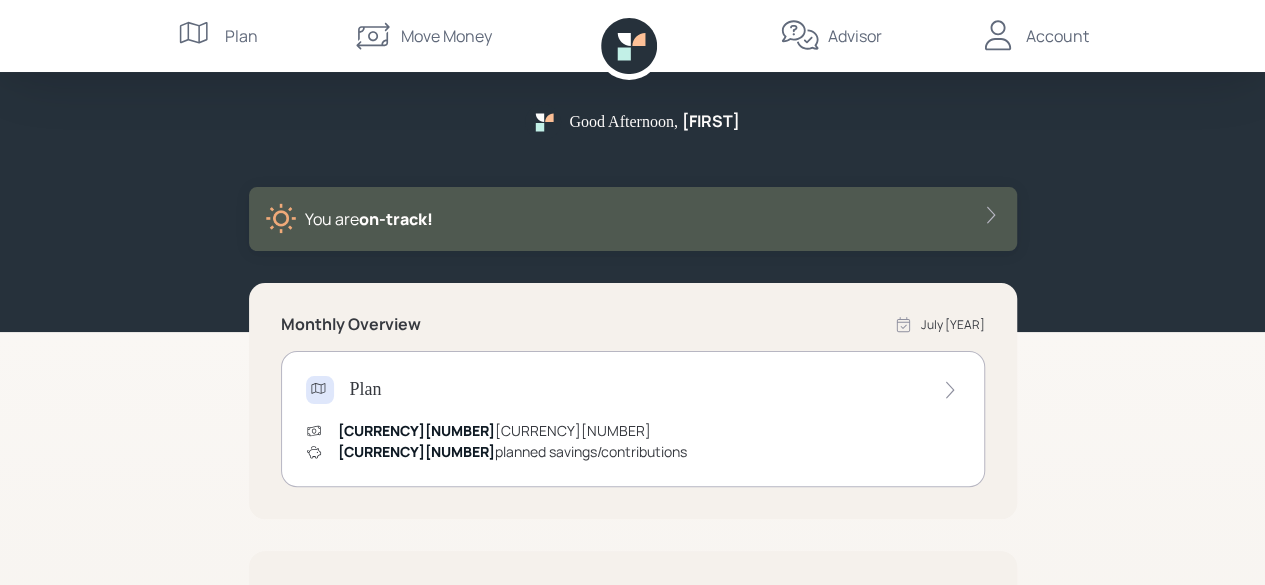 click at bounding box center [991, 215] 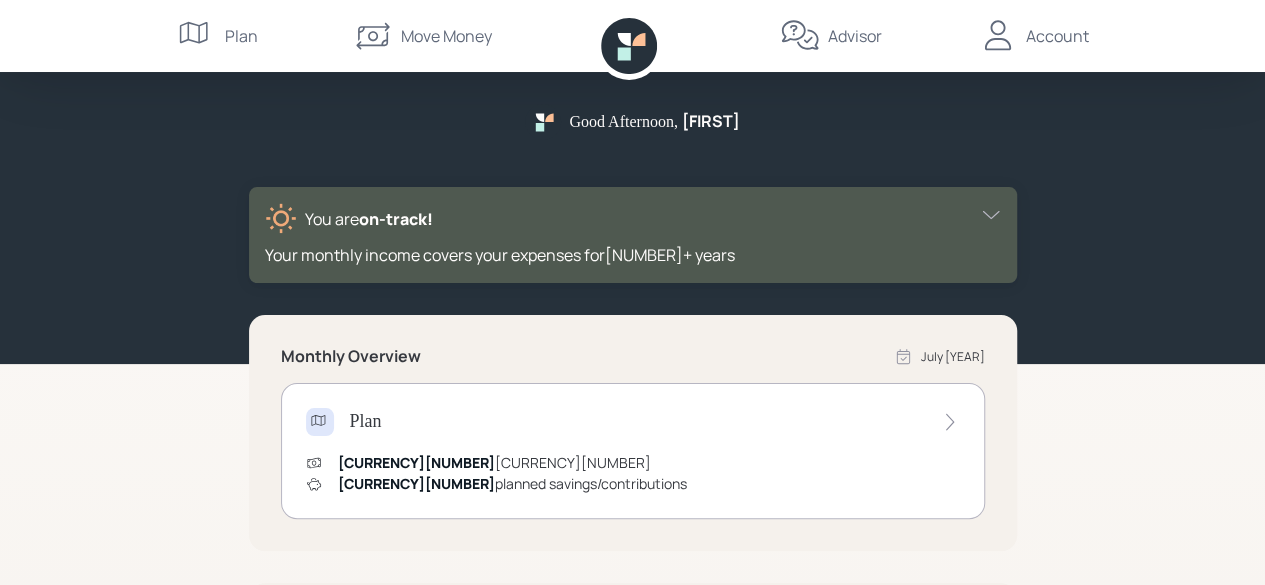 click on "Plan" at bounding box center (241, 36) 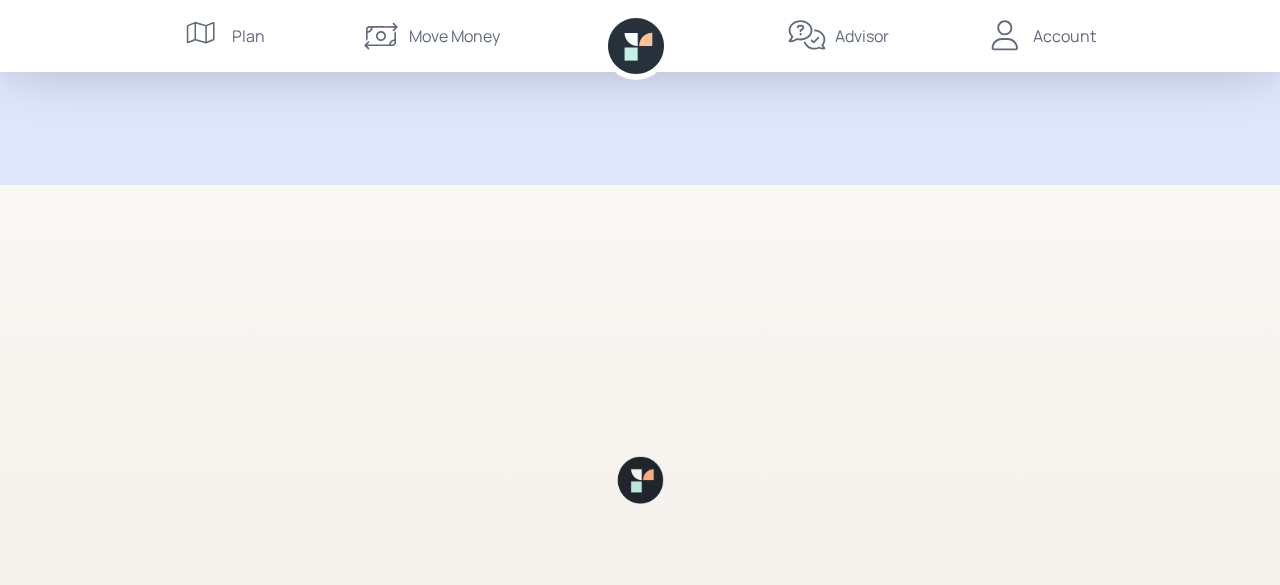 click on "Account" at bounding box center [1064, 36] 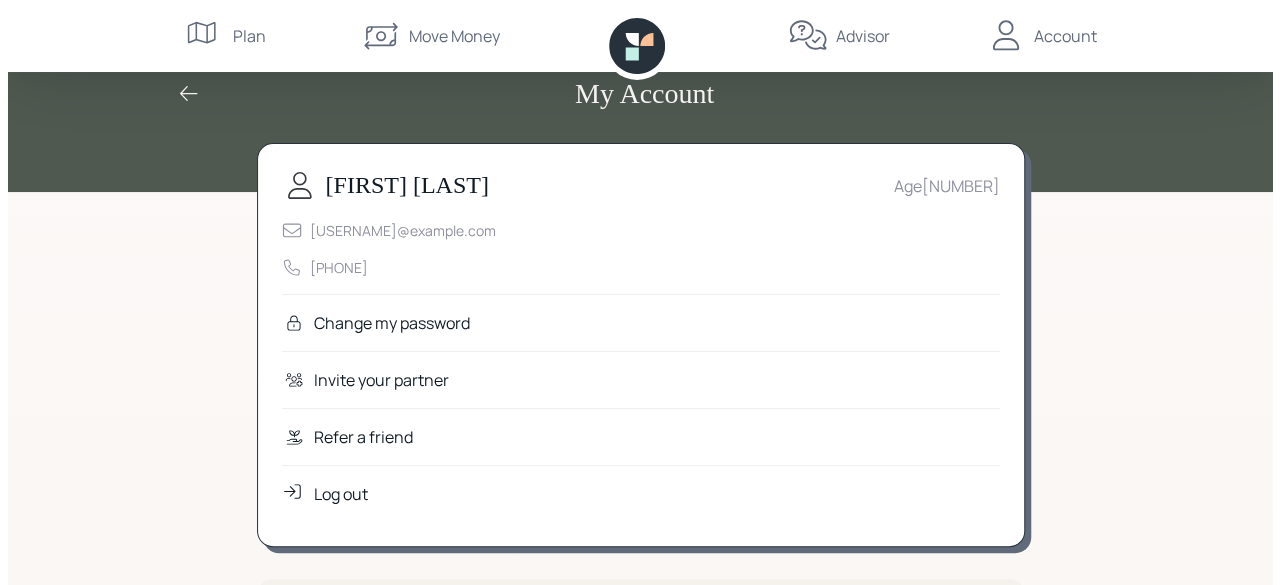scroll, scrollTop: 0, scrollLeft: 0, axis: both 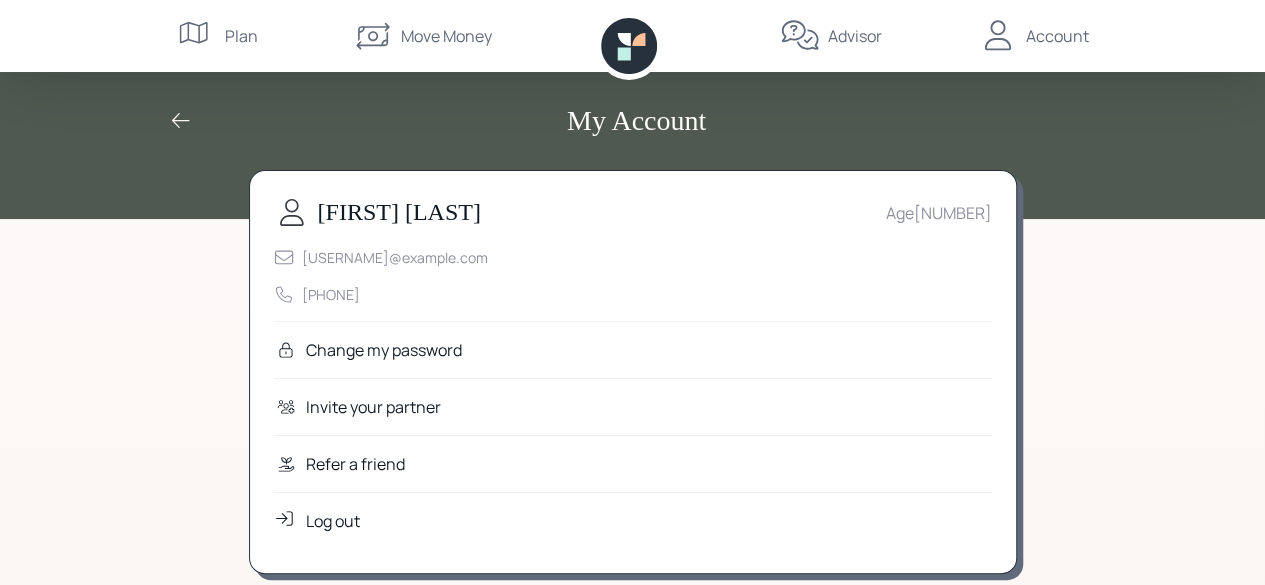 click at bounding box center [197, 36] 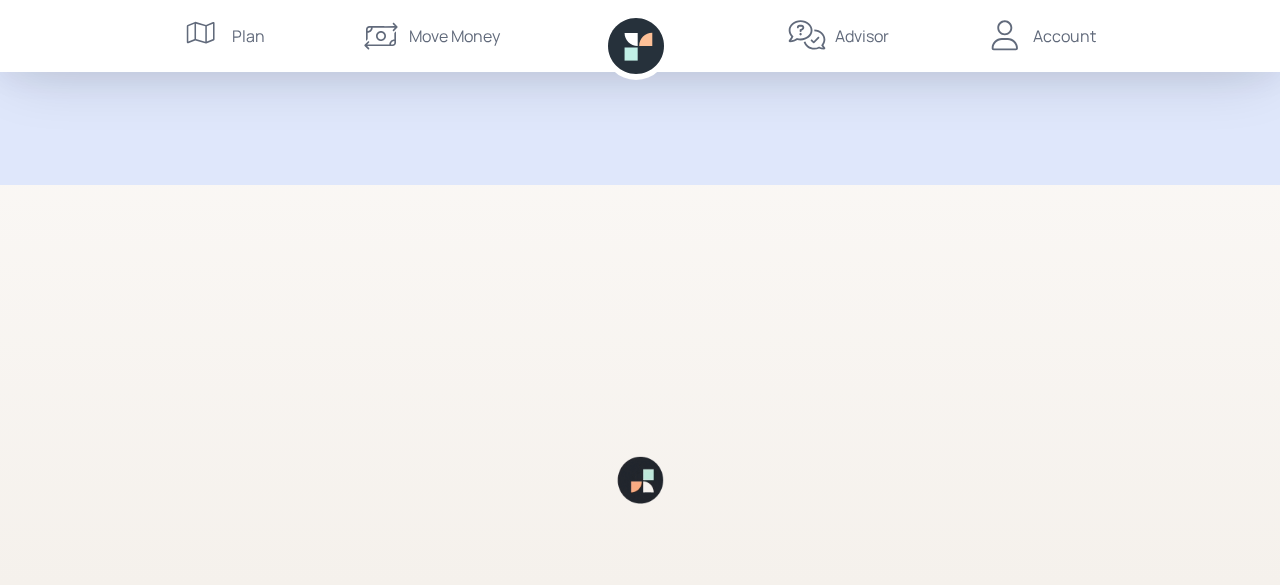 drag, startPoint x: 226, startPoint y: 135, endPoint x: 277, endPoint y: 95, distance: 64.815125 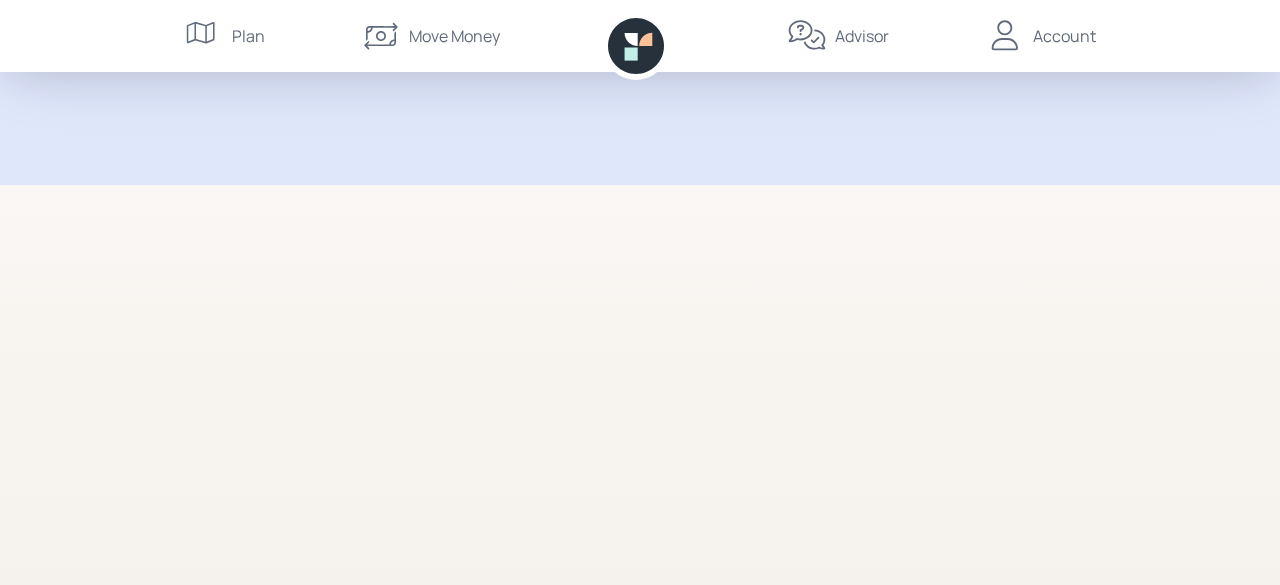 click at bounding box center [640, 92] 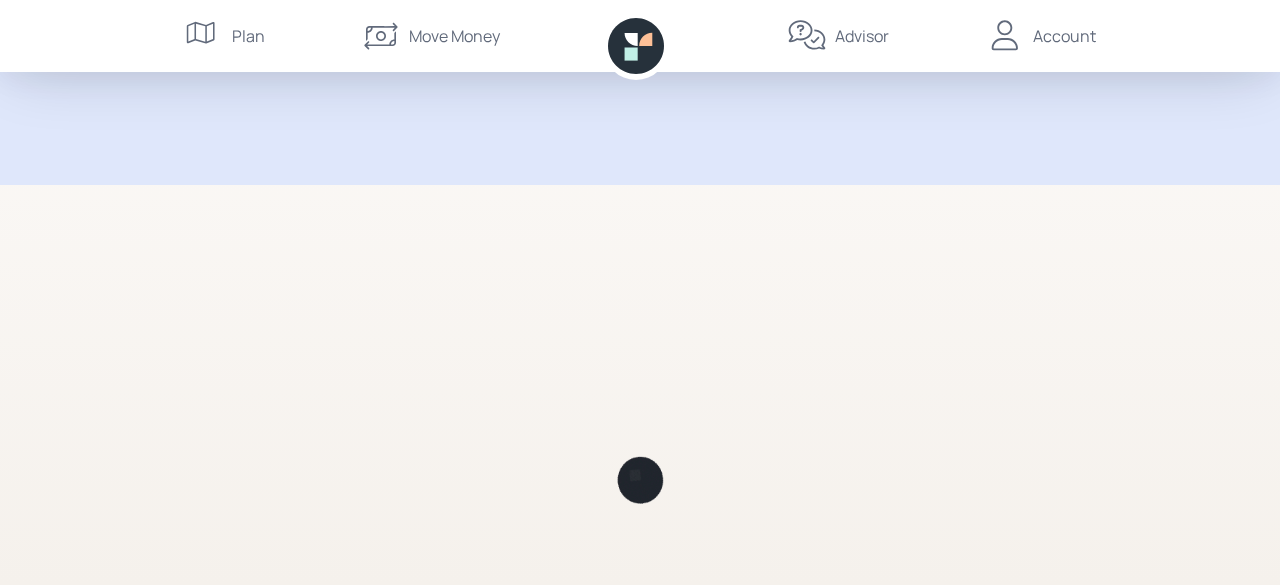 scroll, scrollTop: 0, scrollLeft: 0, axis: both 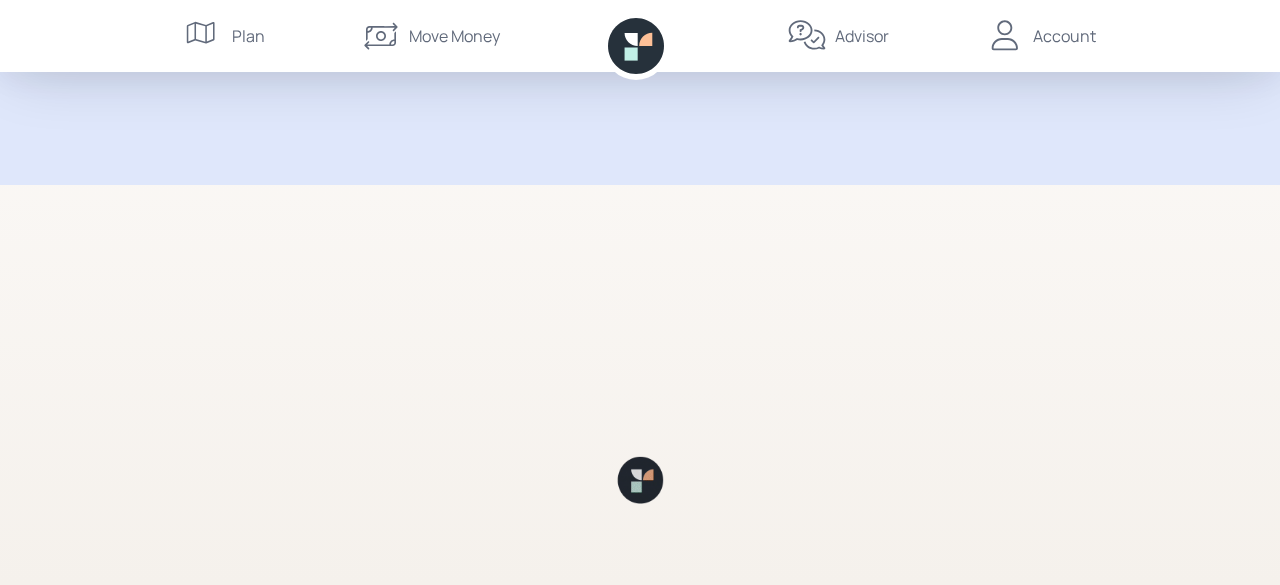 click at bounding box center [636, 46] 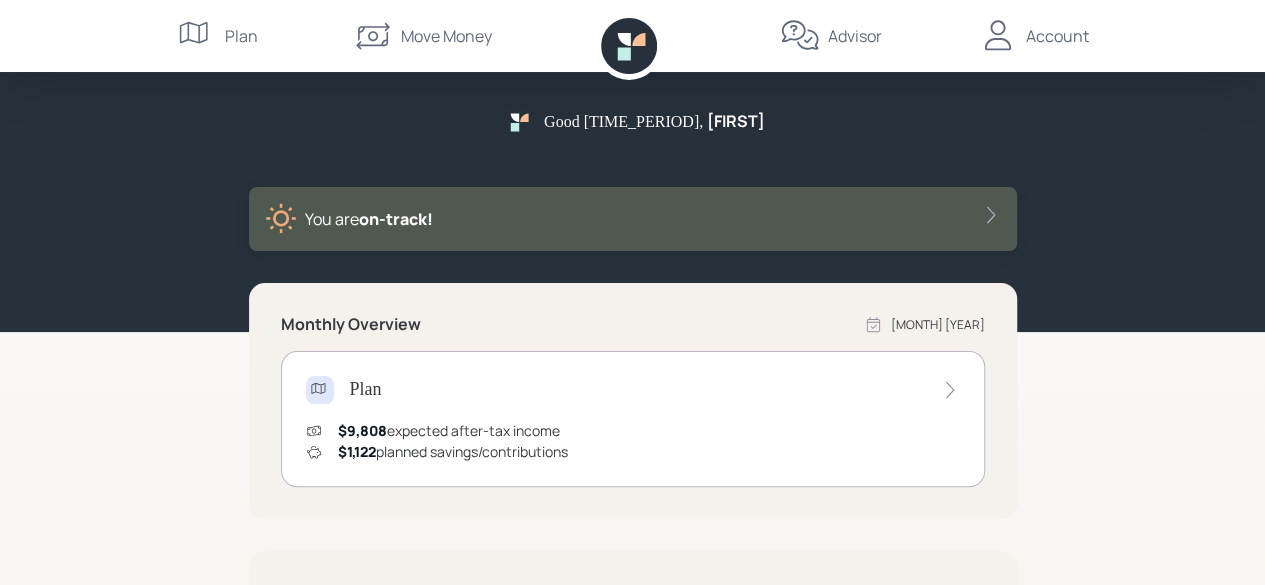 click on "Plan" at bounding box center (633, 390) 